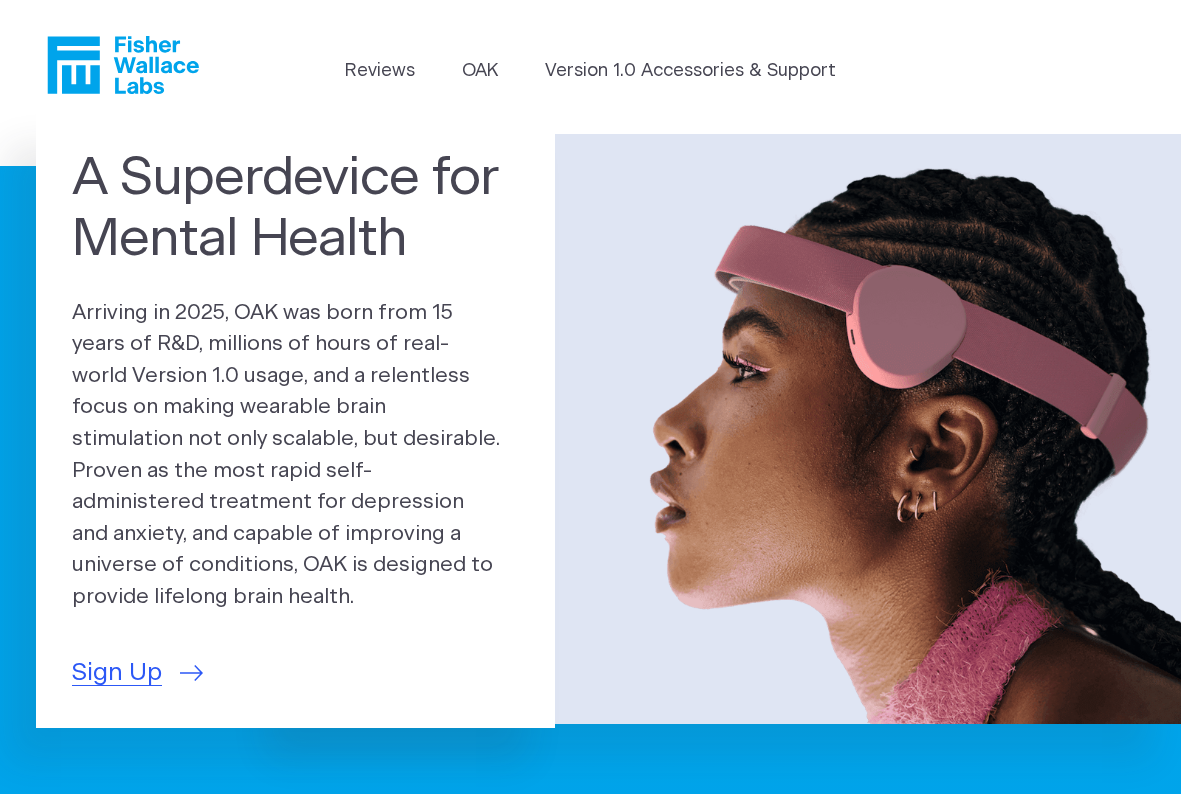 scroll, scrollTop: 0, scrollLeft: 0, axis: both 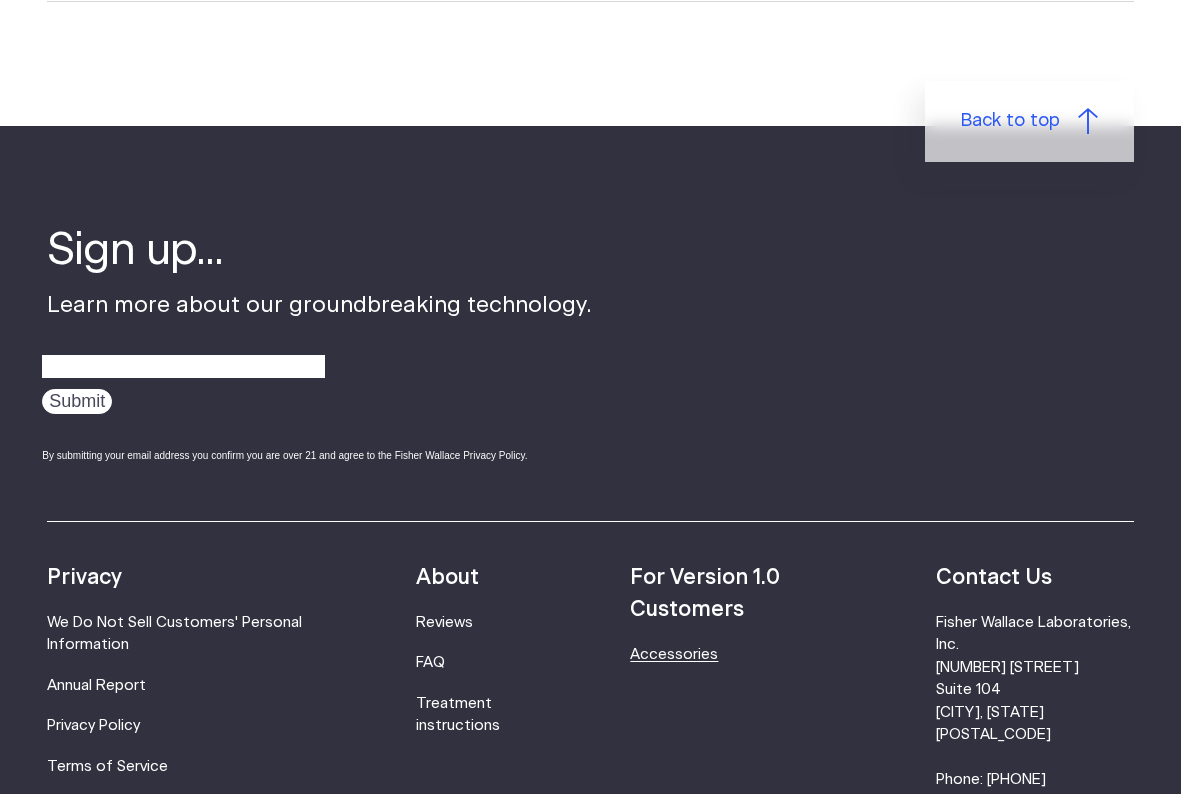 click on "Accessories" at bounding box center (674, 654) 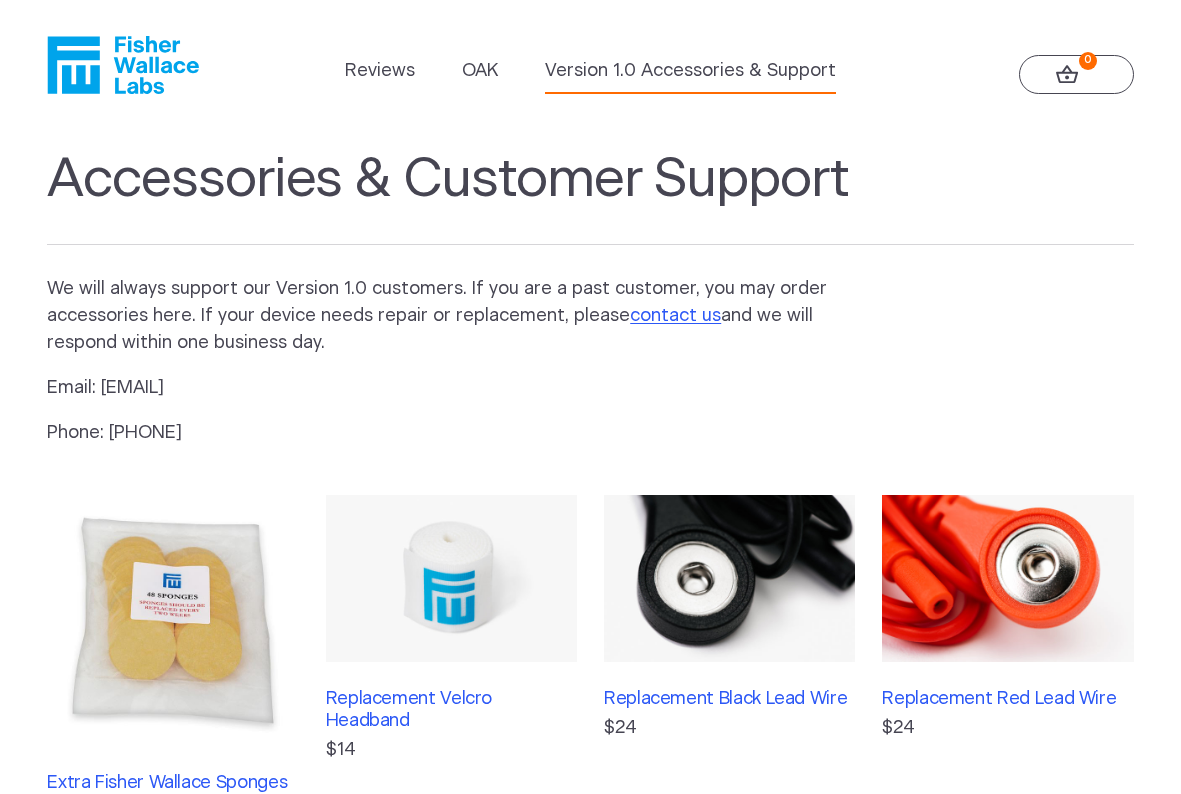 scroll, scrollTop: 0, scrollLeft: 0, axis: both 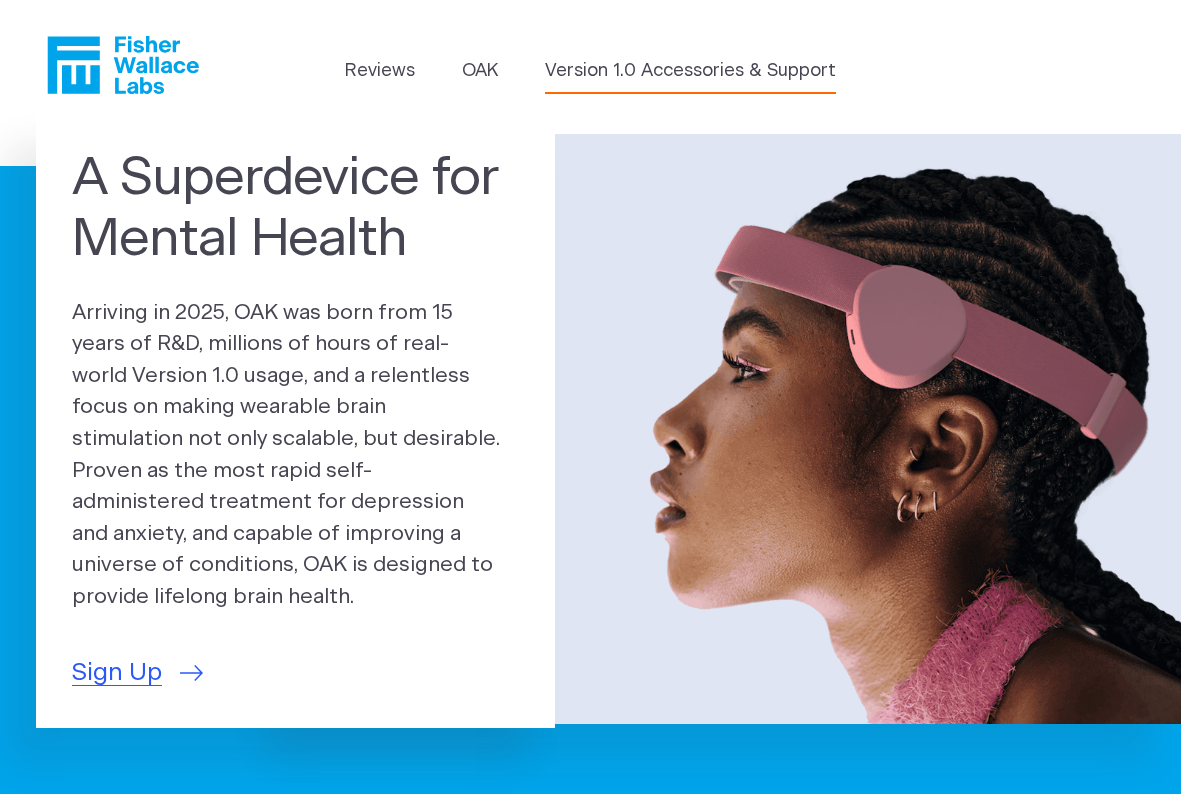 click on "Version 1.0 Accessories & Support" at bounding box center [690, 71] 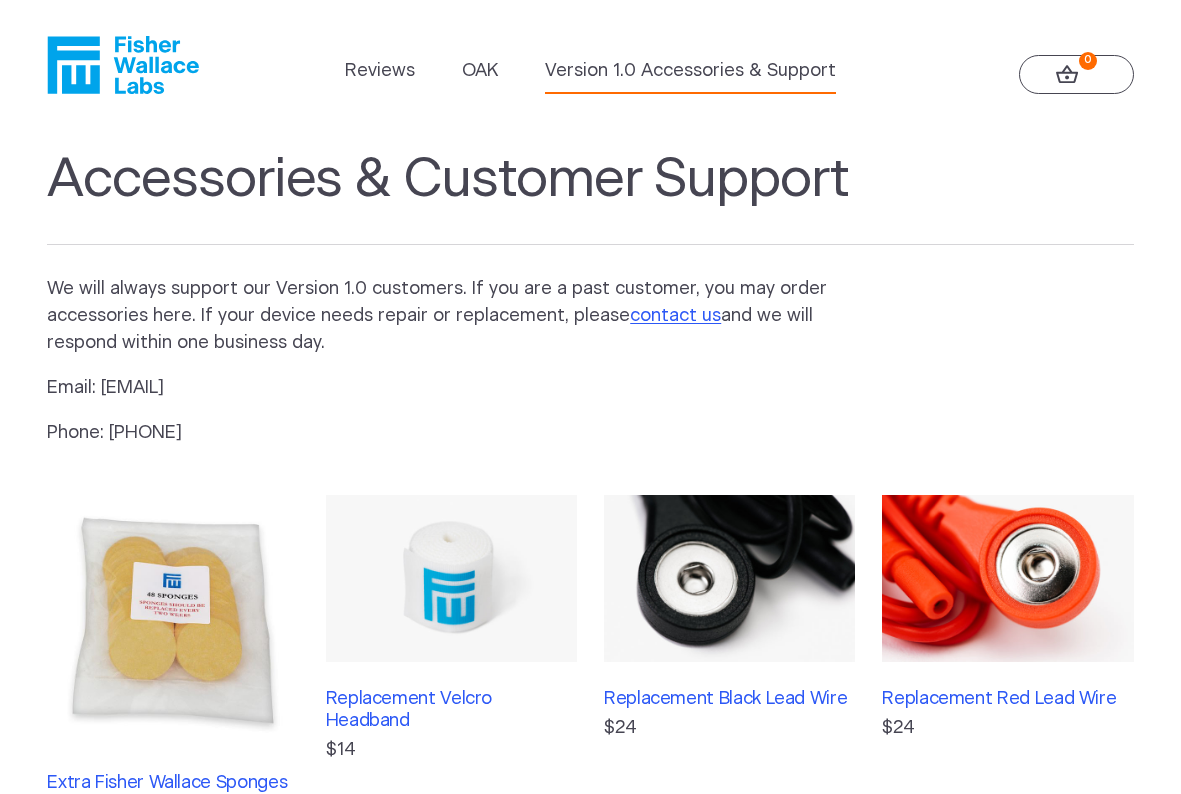 scroll, scrollTop: 0, scrollLeft: 0, axis: both 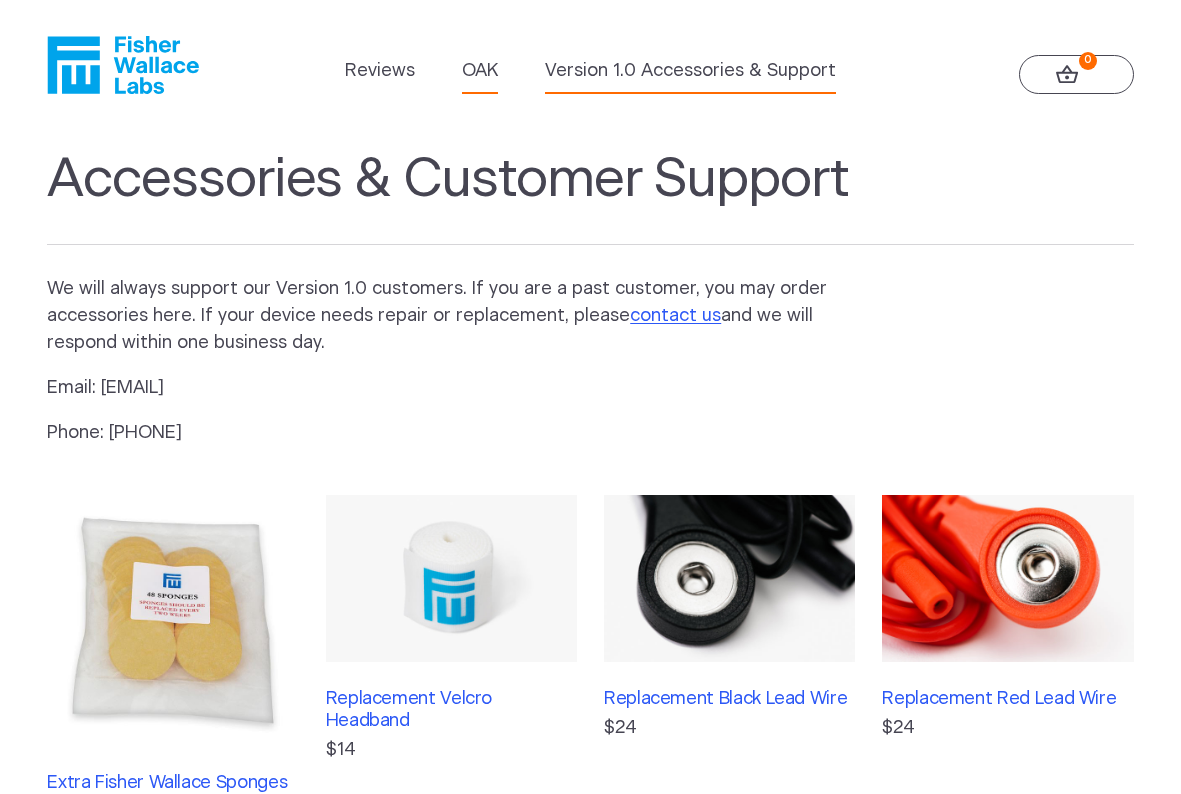 click on "OAK" at bounding box center [480, 71] 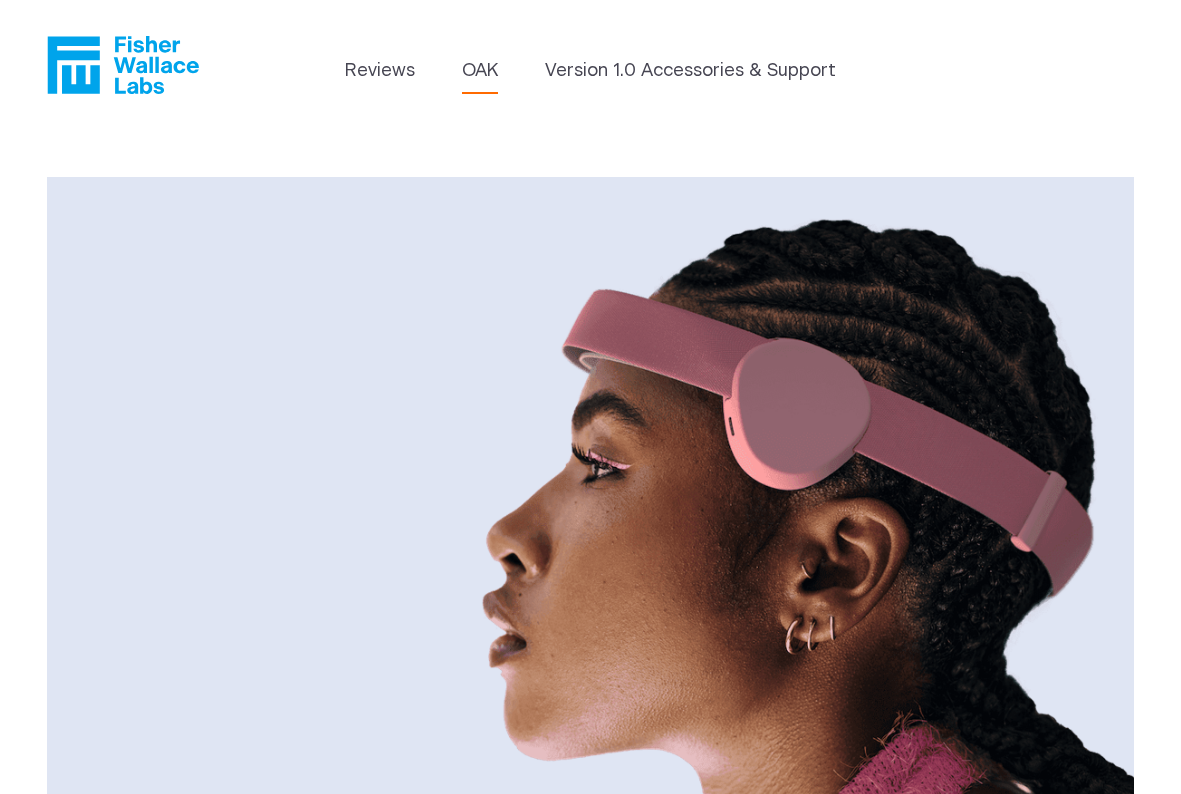 scroll, scrollTop: 0, scrollLeft: 0, axis: both 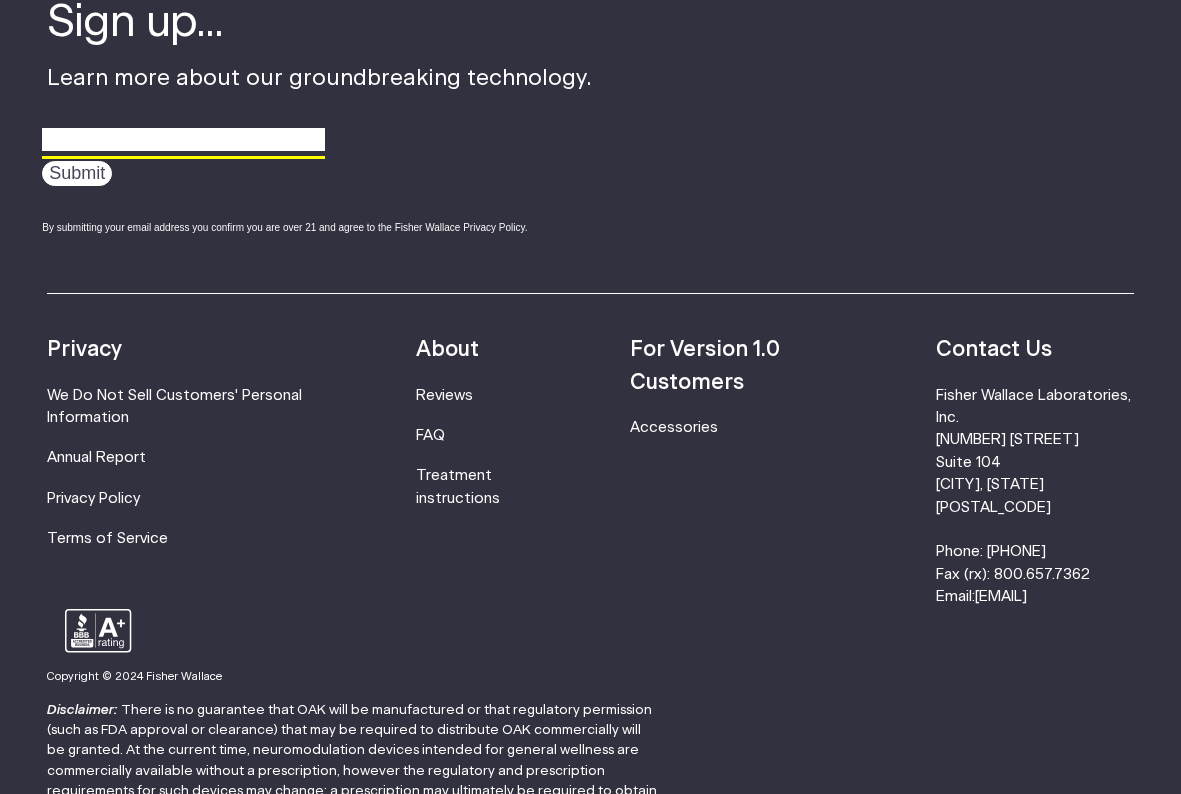 click at bounding box center [183, 140] 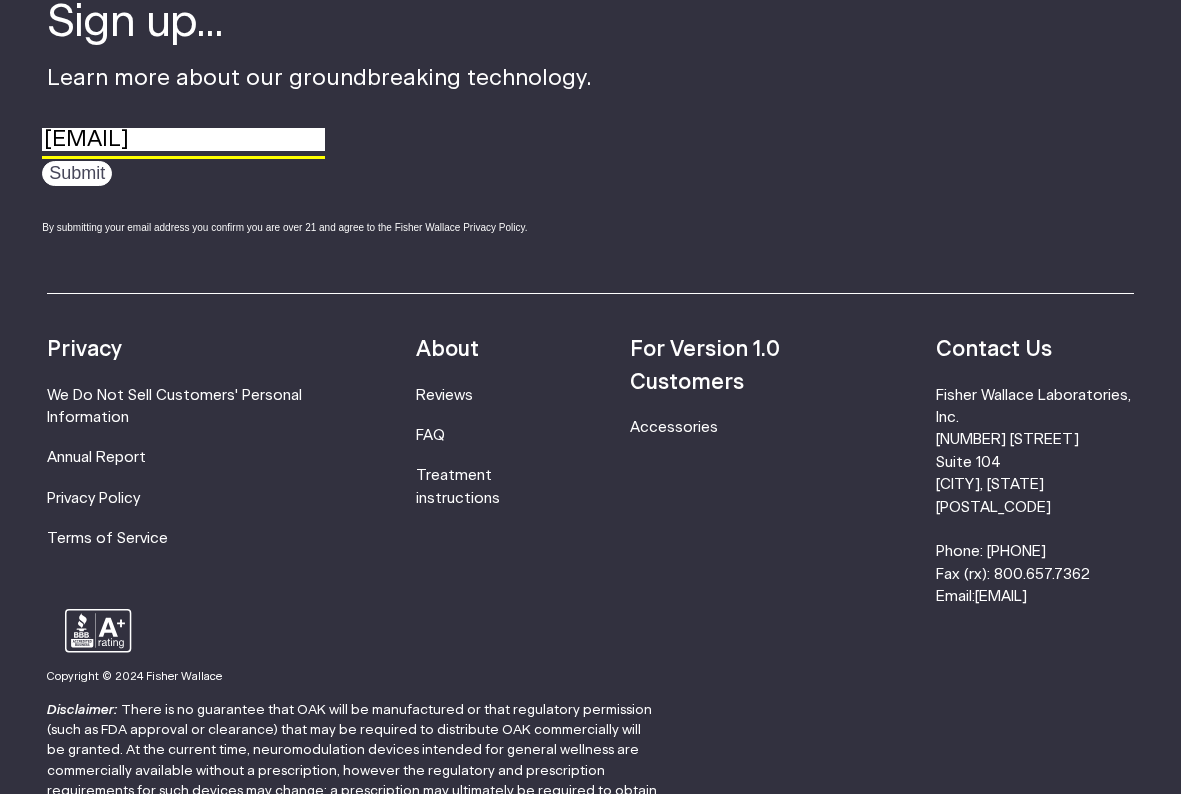type on "cameron.don@icloud.com" 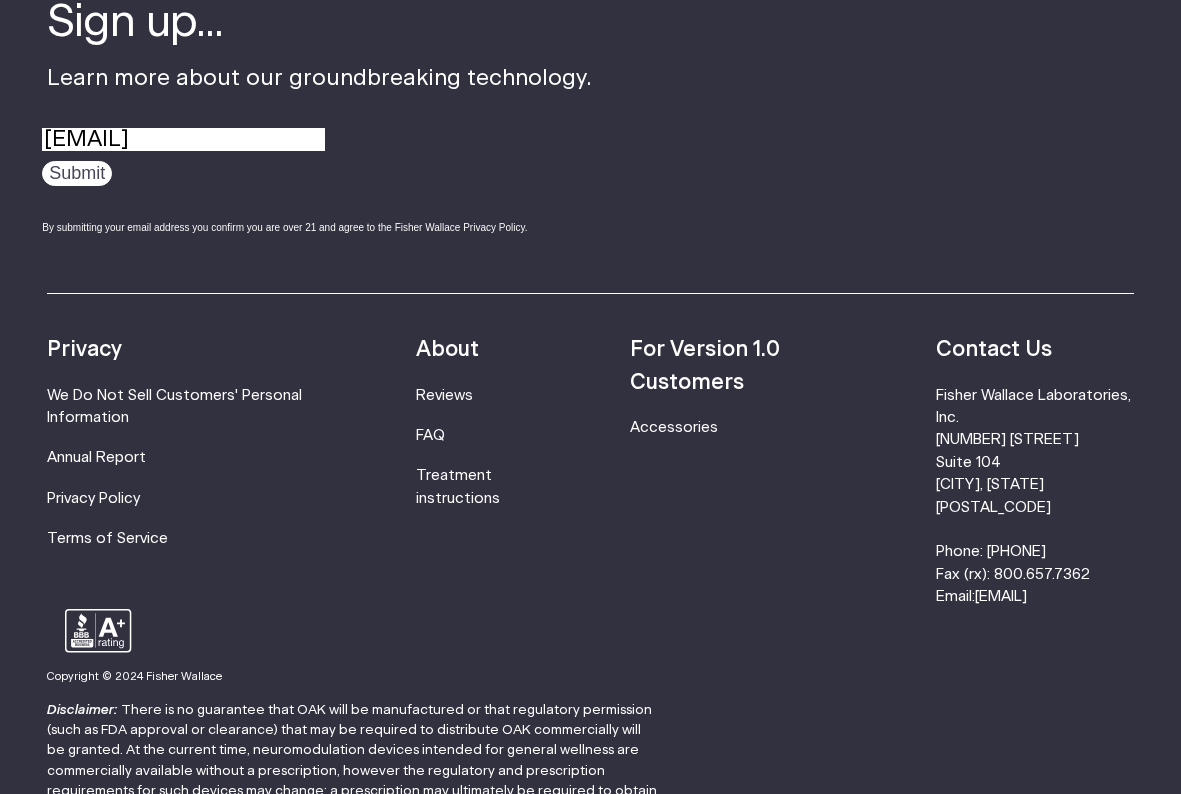 drag, startPoint x: 96, startPoint y: 171, endPoint x: 125, endPoint y: 184, distance: 31.780497 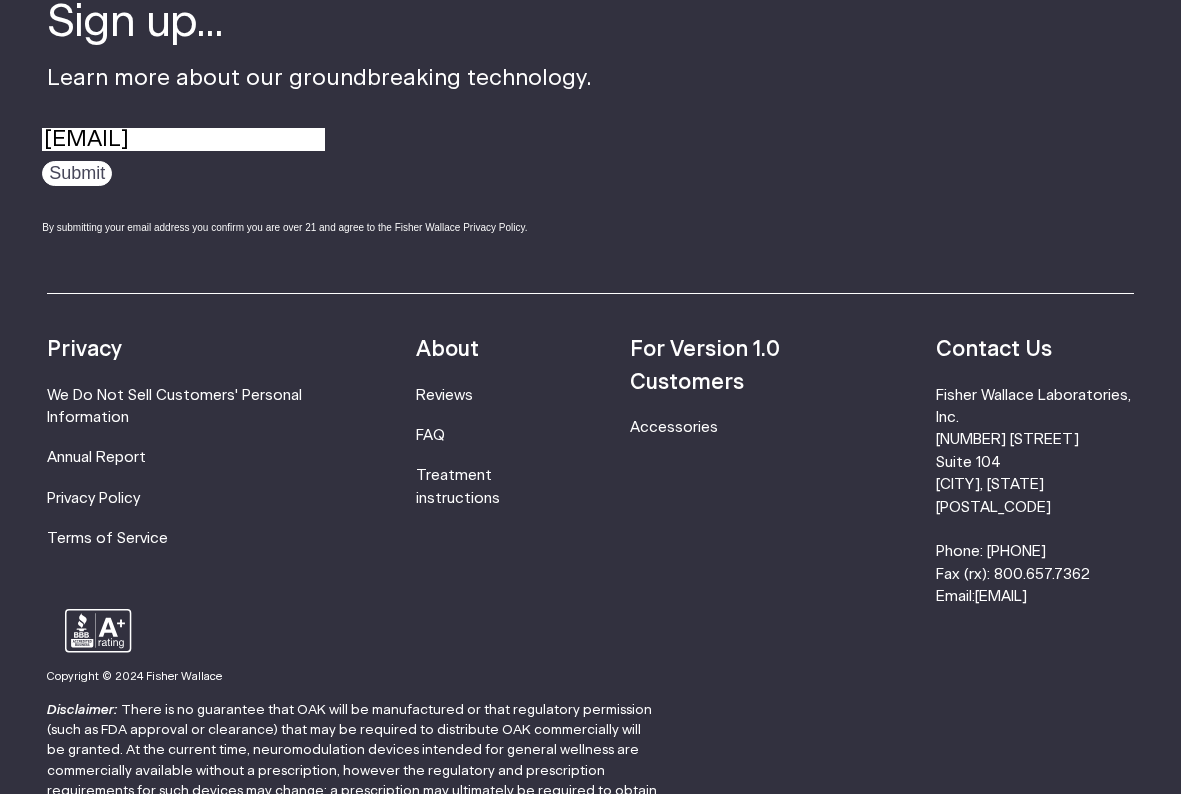 click on "Submit" at bounding box center (77, 173) 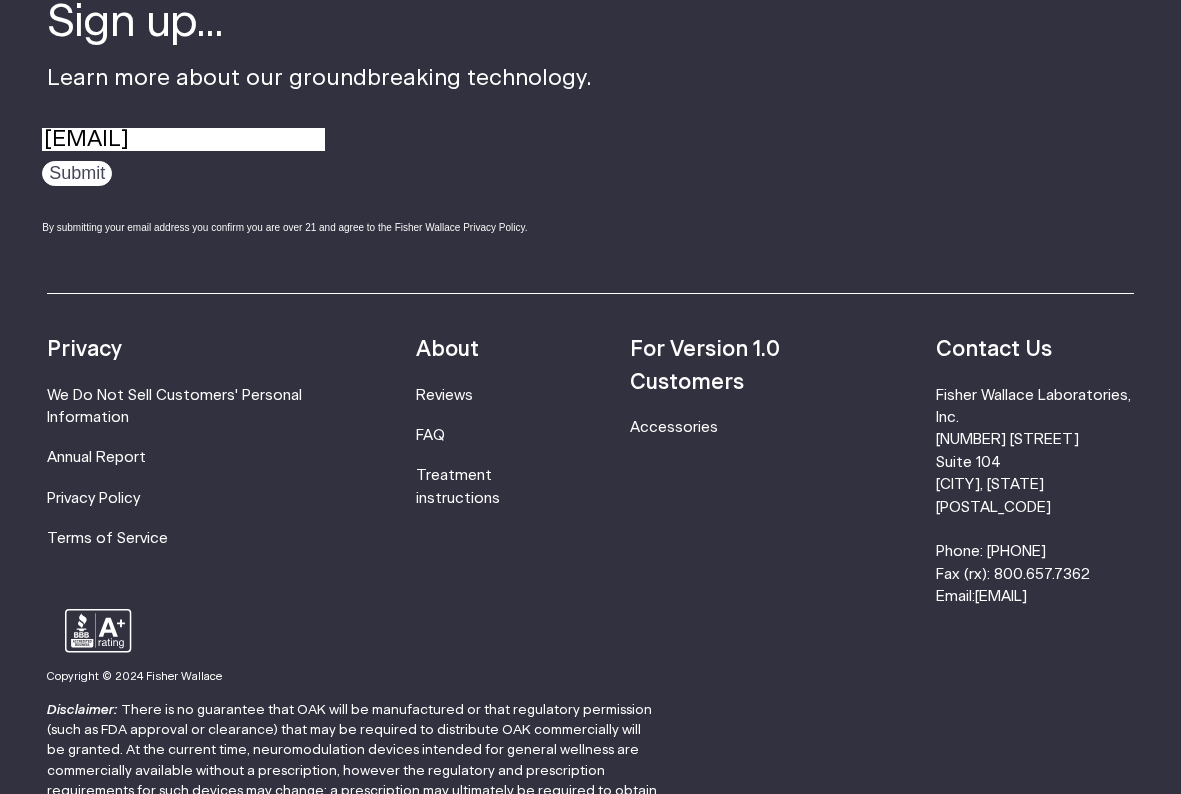 scroll, scrollTop: 0, scrollLeft: 0, axis: both 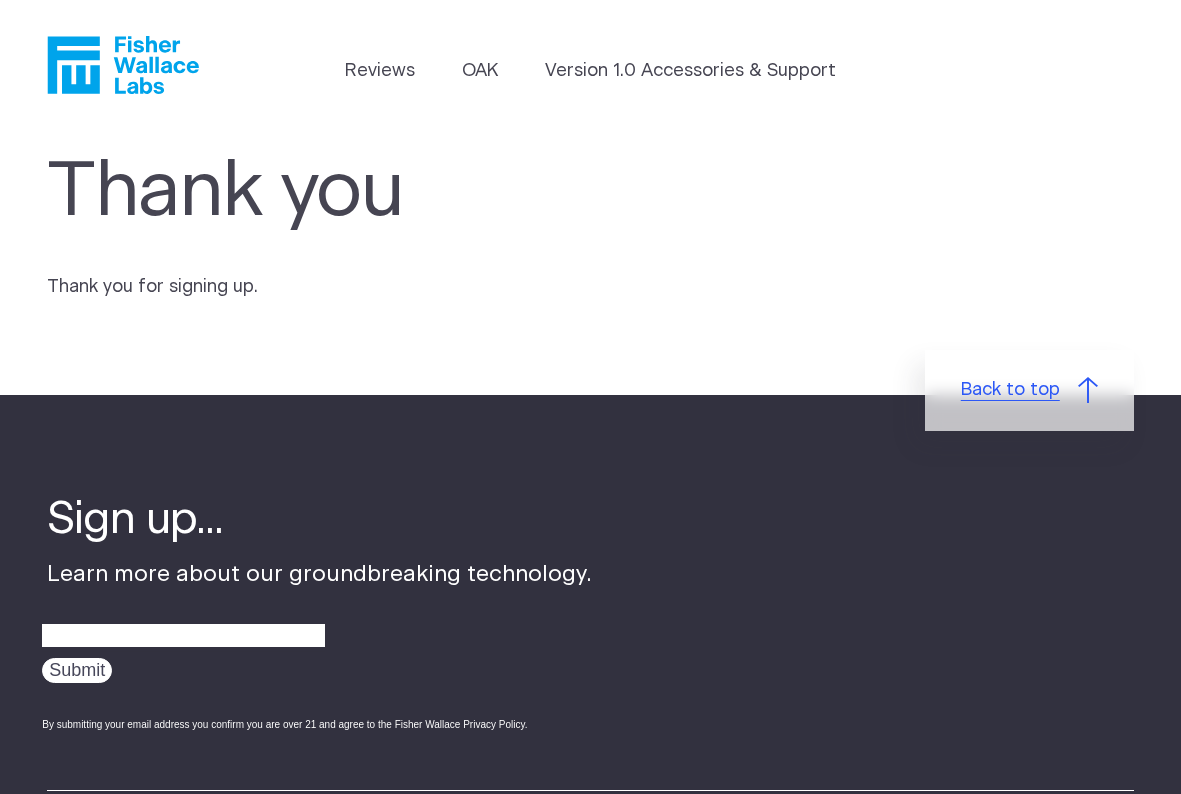click on "Back to top" at bounding box center (1029, 390) 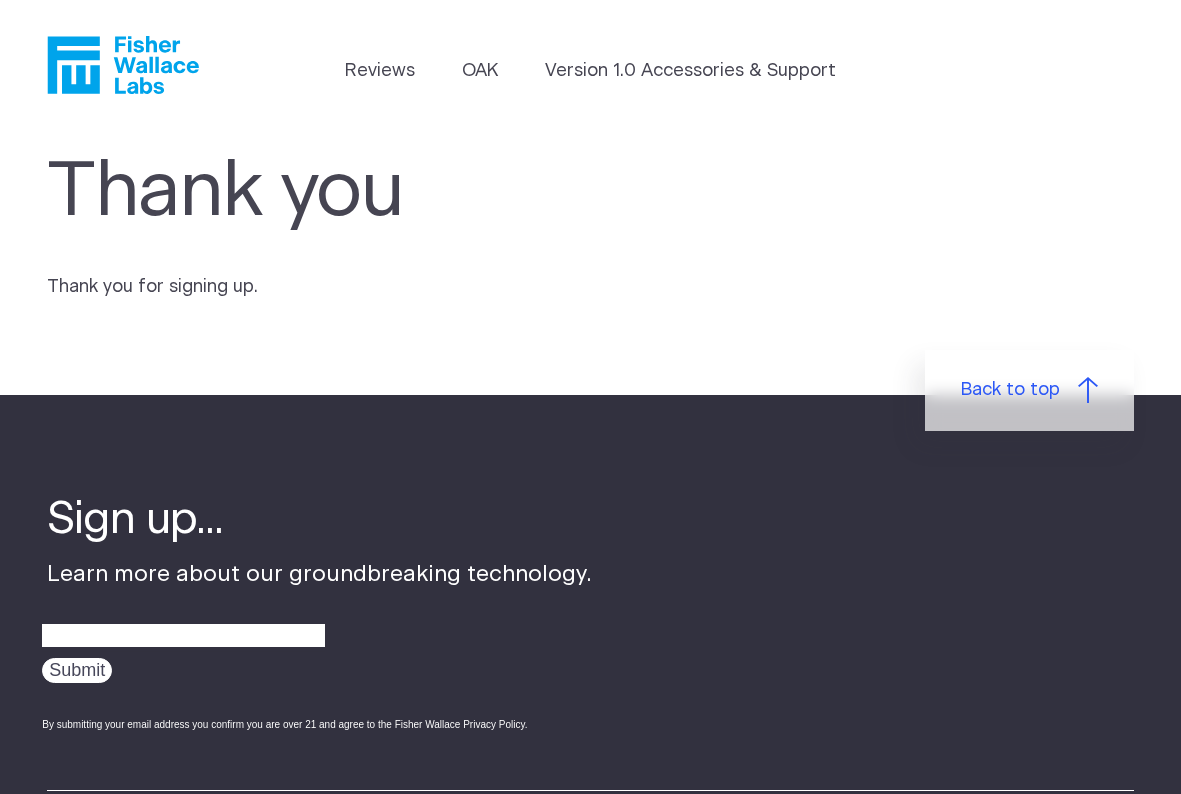 click 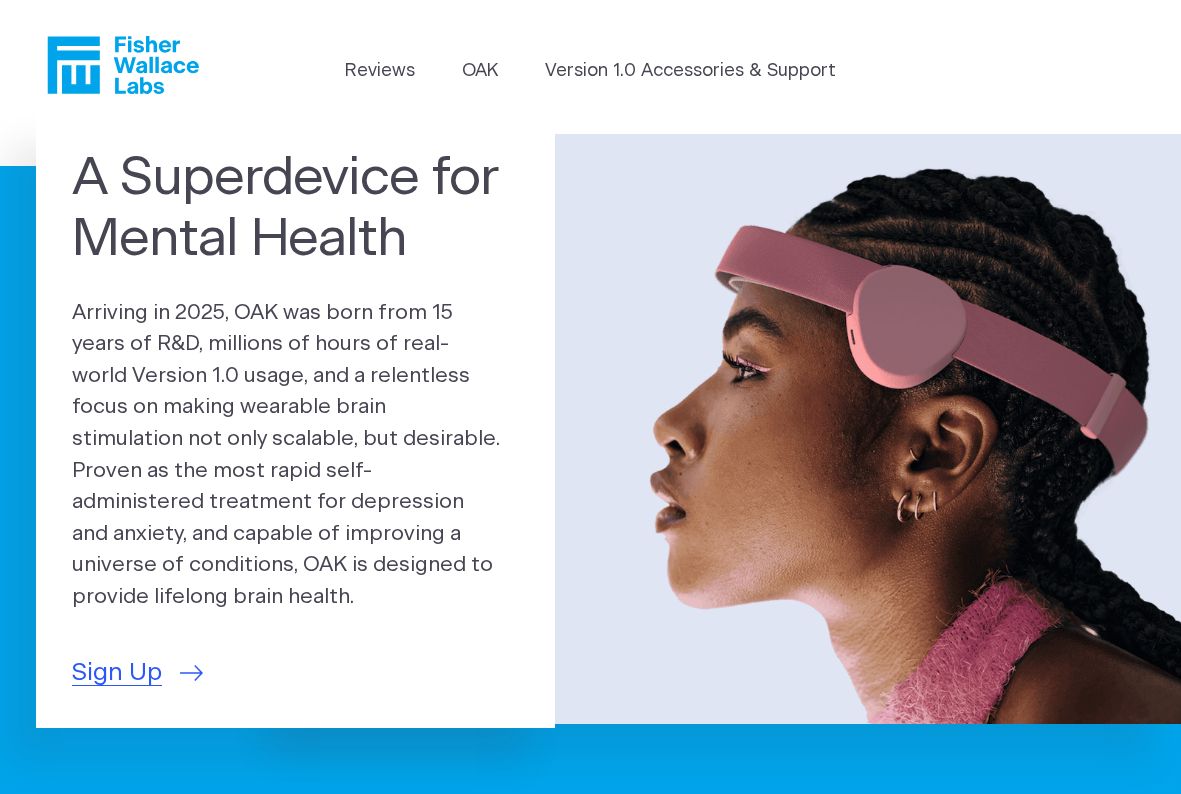 scroll, scrollTop: 0, scrollLeft: 0, axis: both 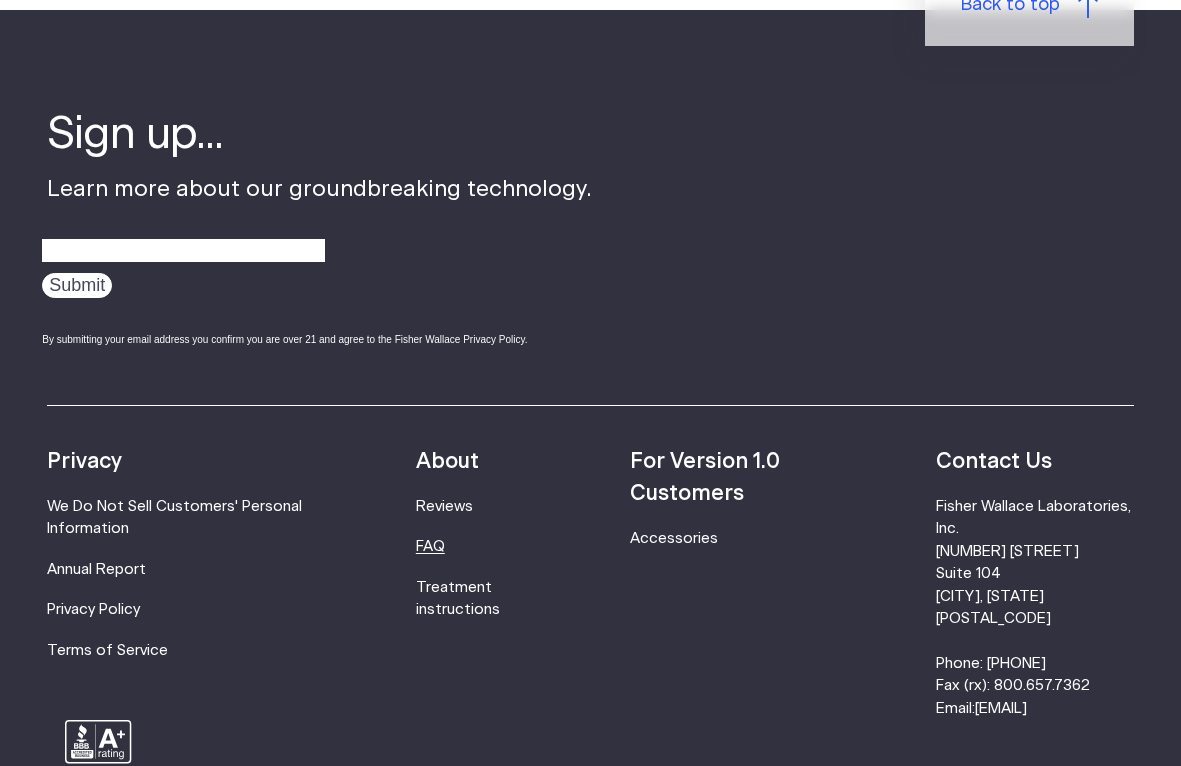 click on "FAQ" at bounding box center (430, 546) 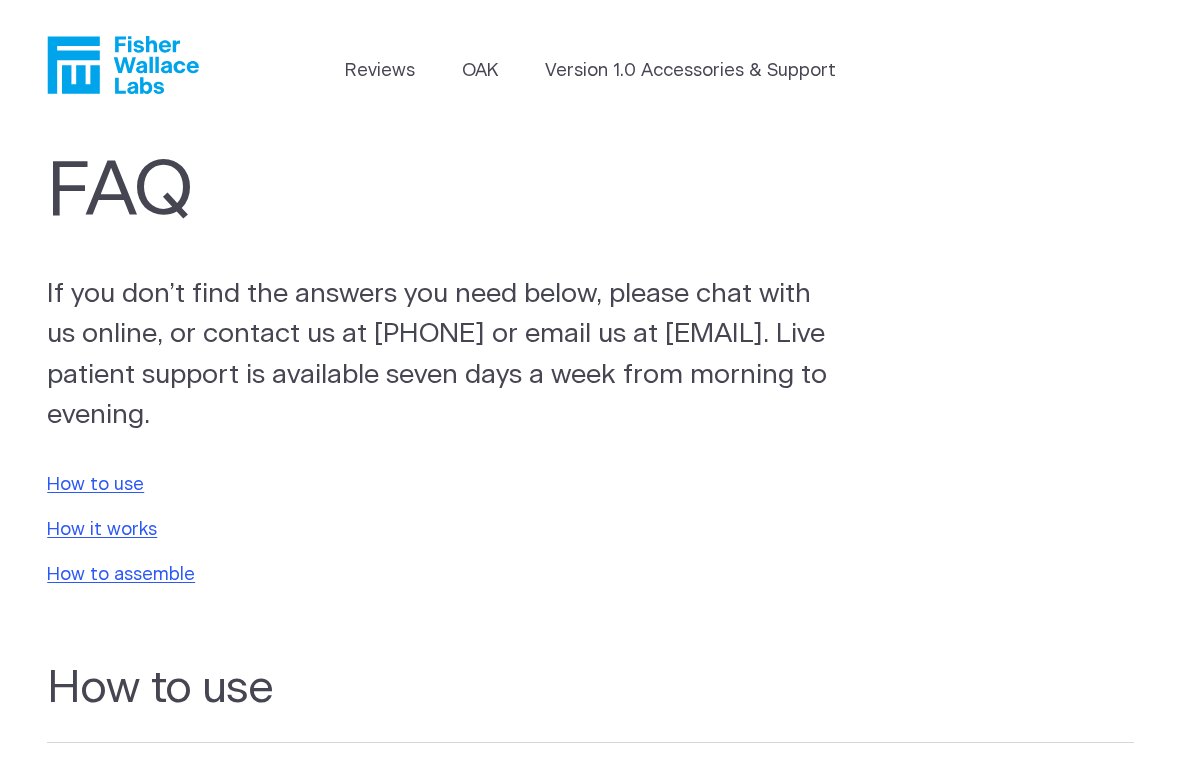 scroll, scrollTop: 0, scrollLeft: 0, axis: both 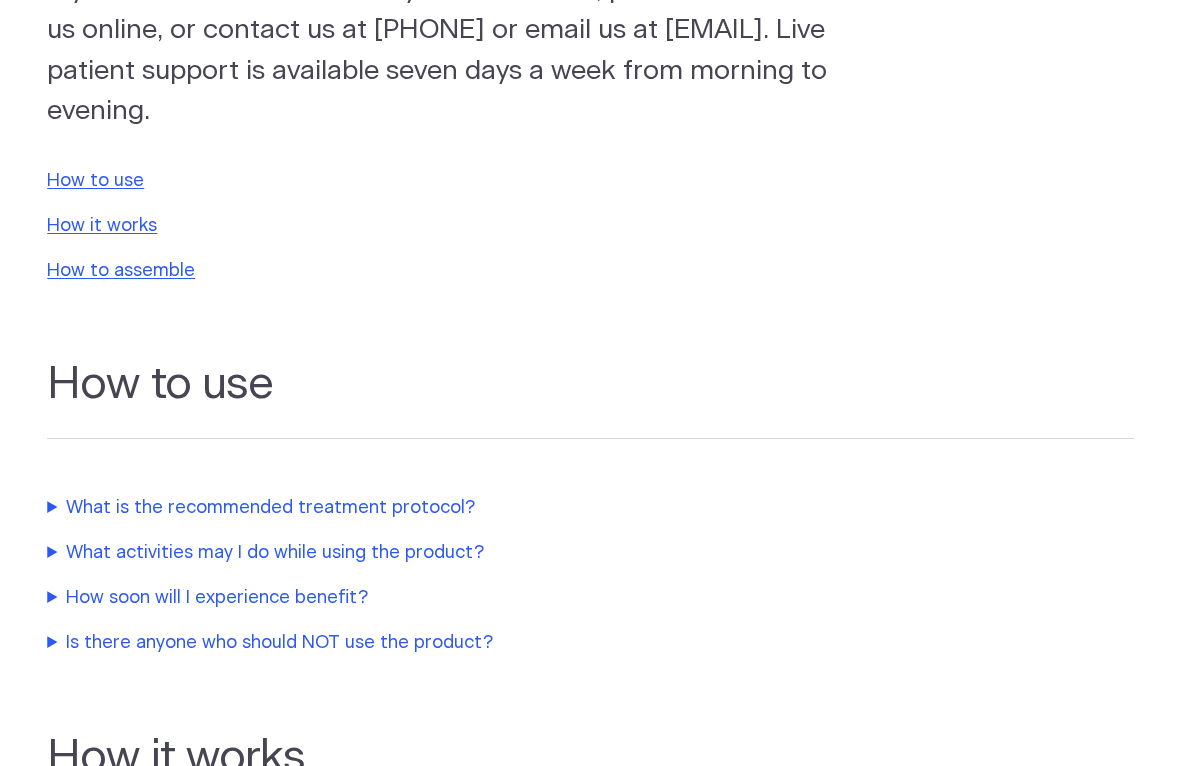 click on "How soon will I experience benefit?" at bounding box center (467, 598) 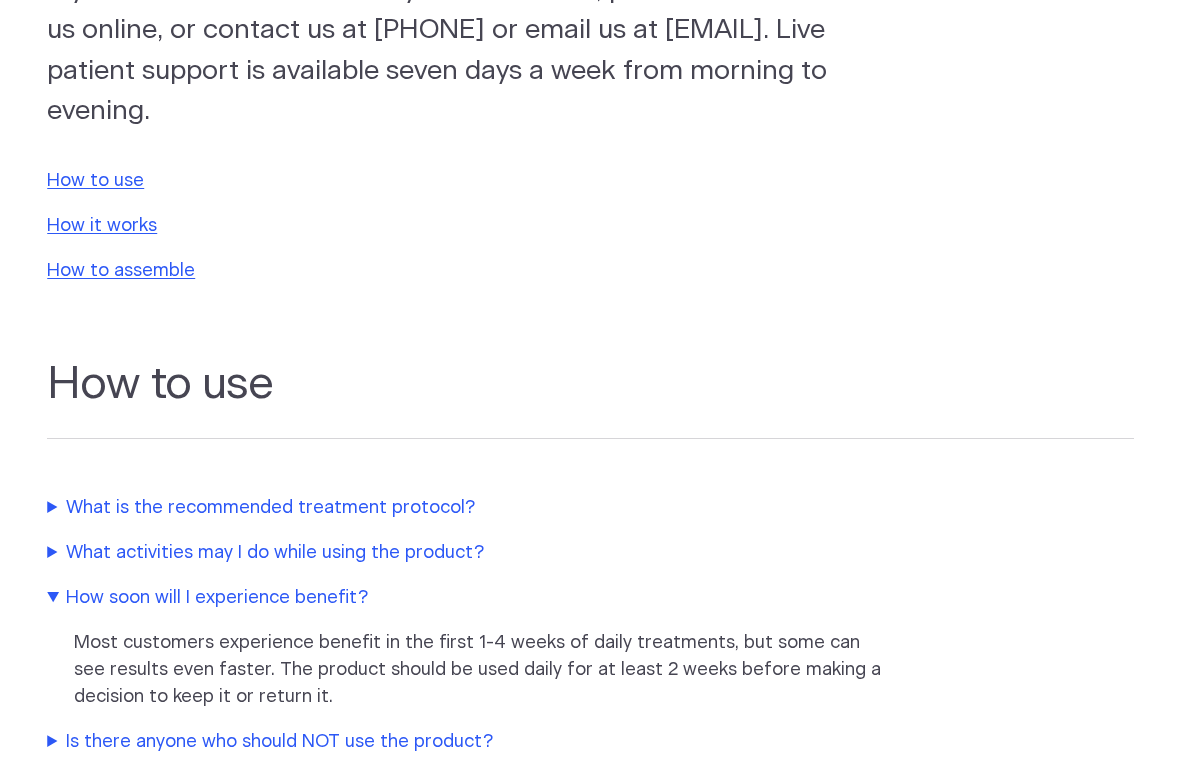 click on "How soon will I experience benefit?" at bounding box center (467, 598) 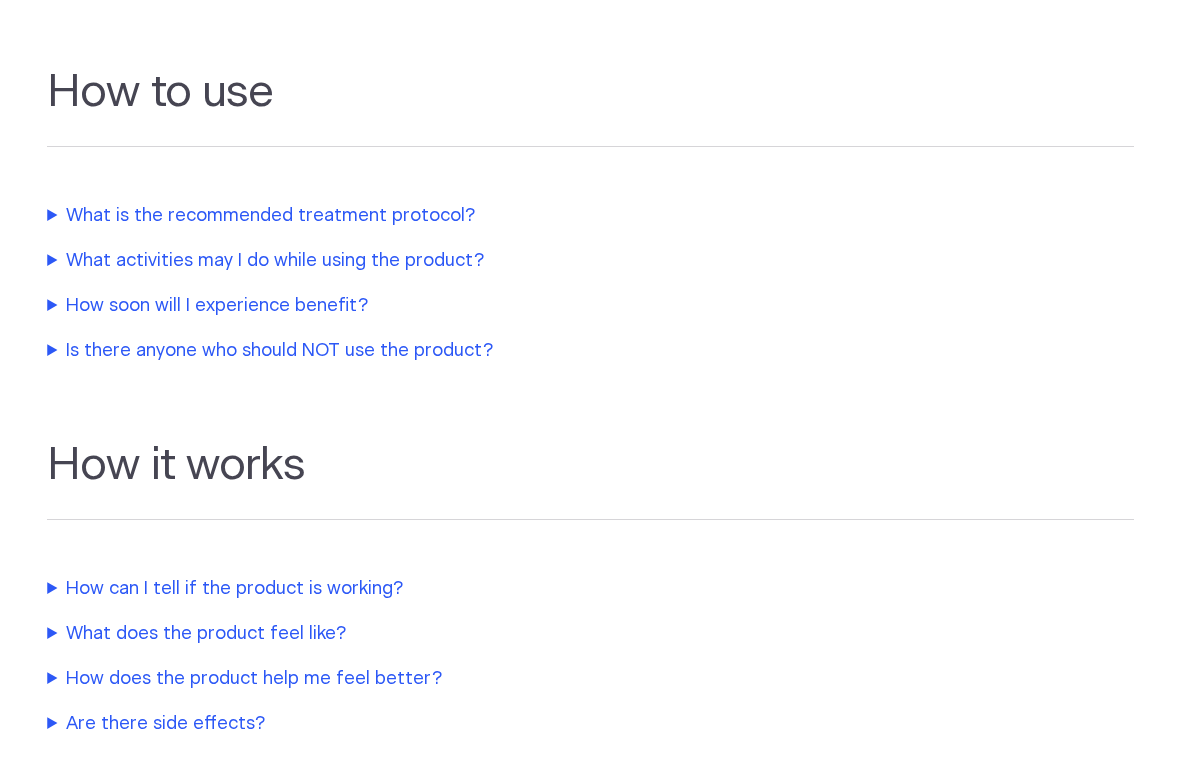 scroll, scrollTop: 0, scrollLeft: 0, axis: both 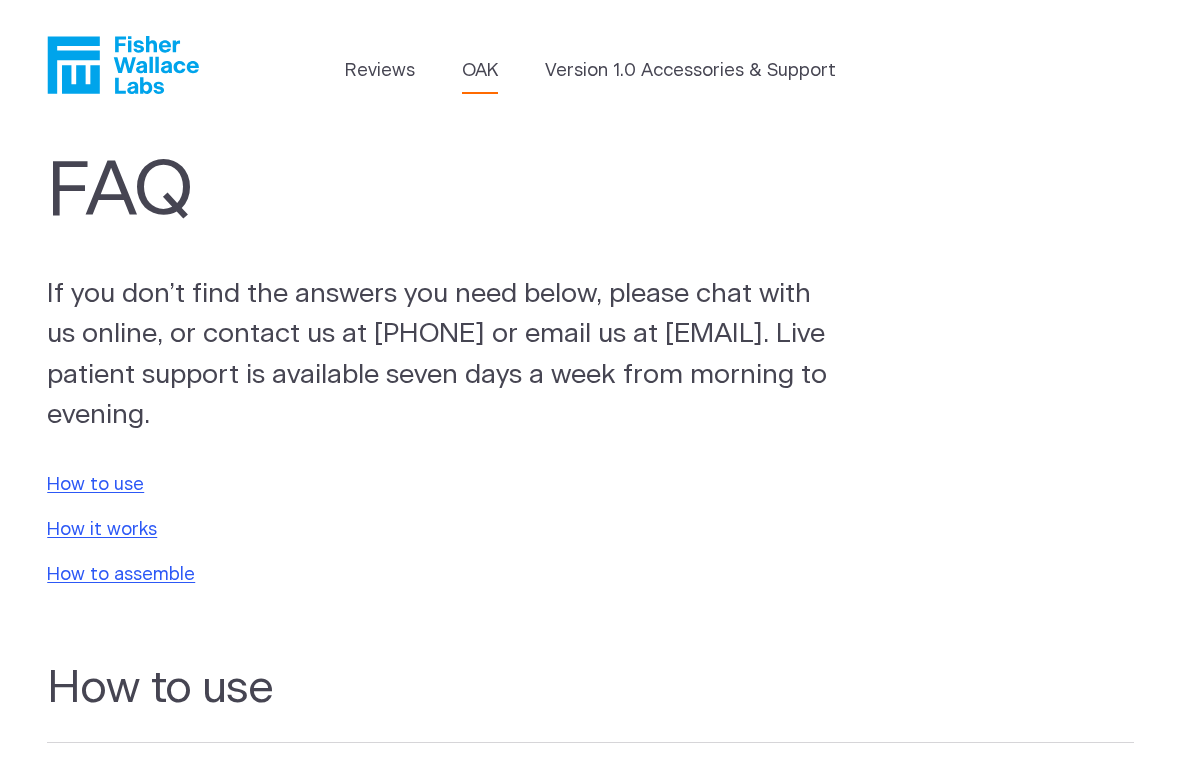 click on "OAK" at bounding box center (480, 71) 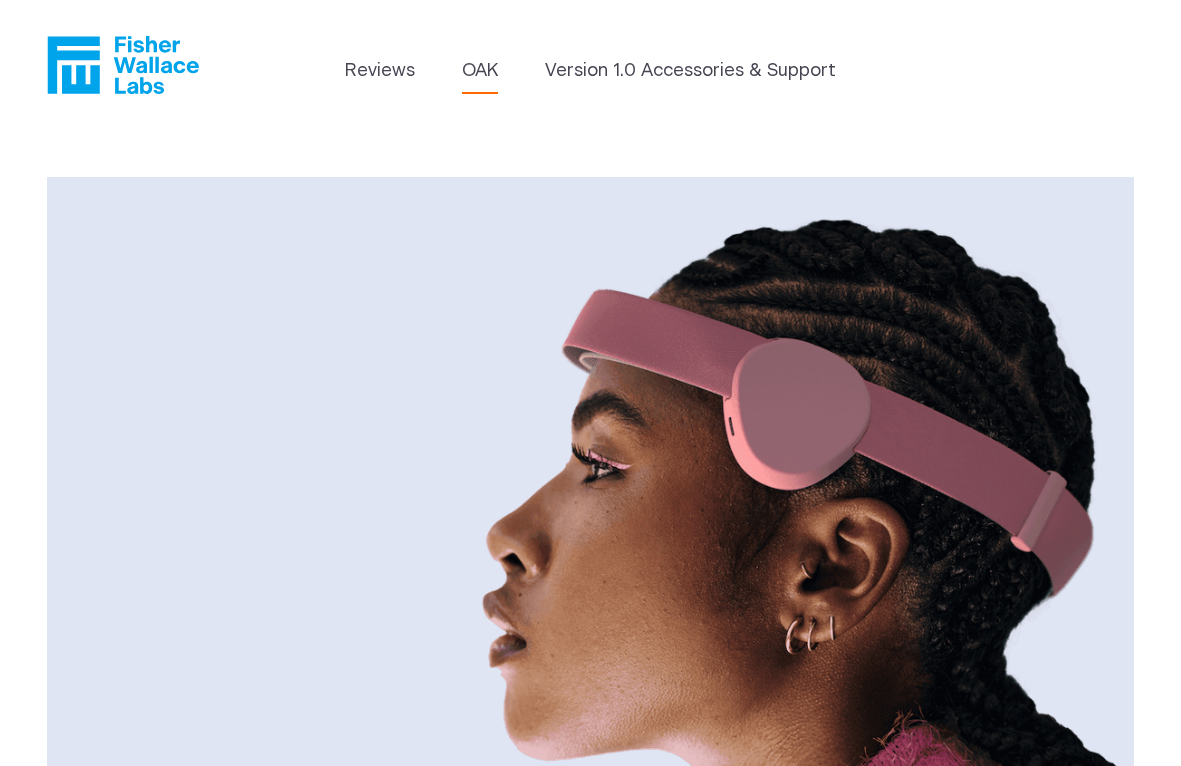 scroll, scrollTop: 0, scrollLeft: 0, axis: both 